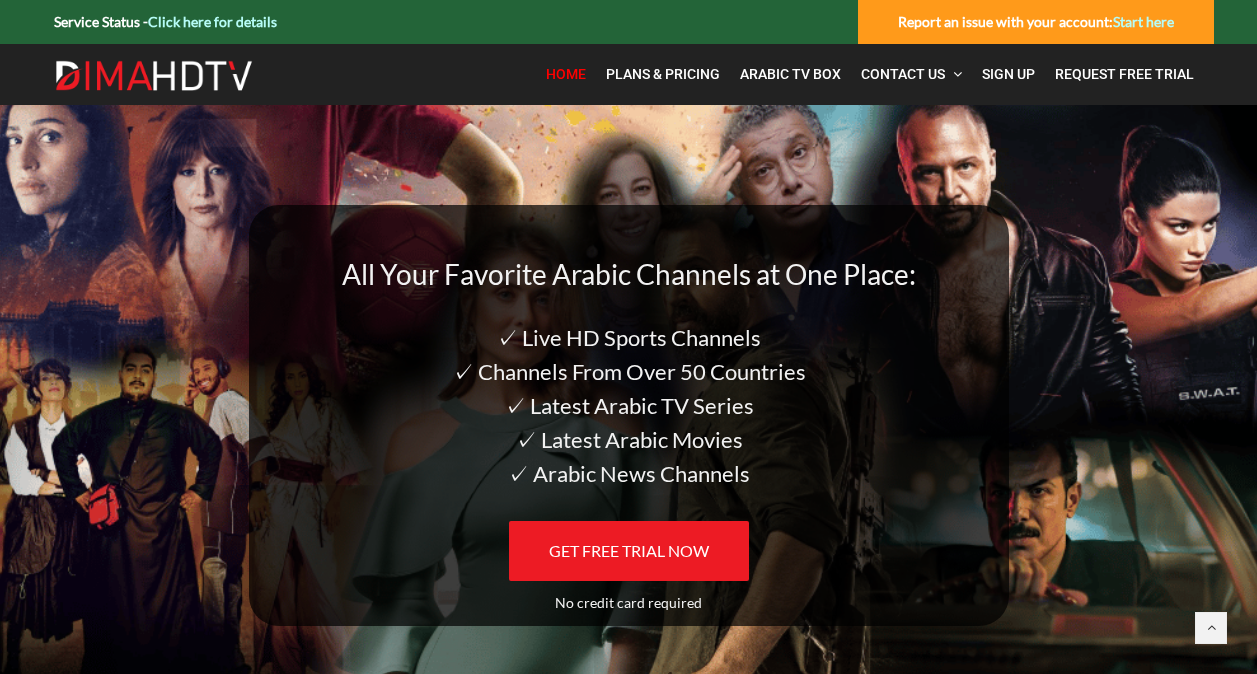scroll, scrollTop: 0, scrollLeft: 0, axis: both 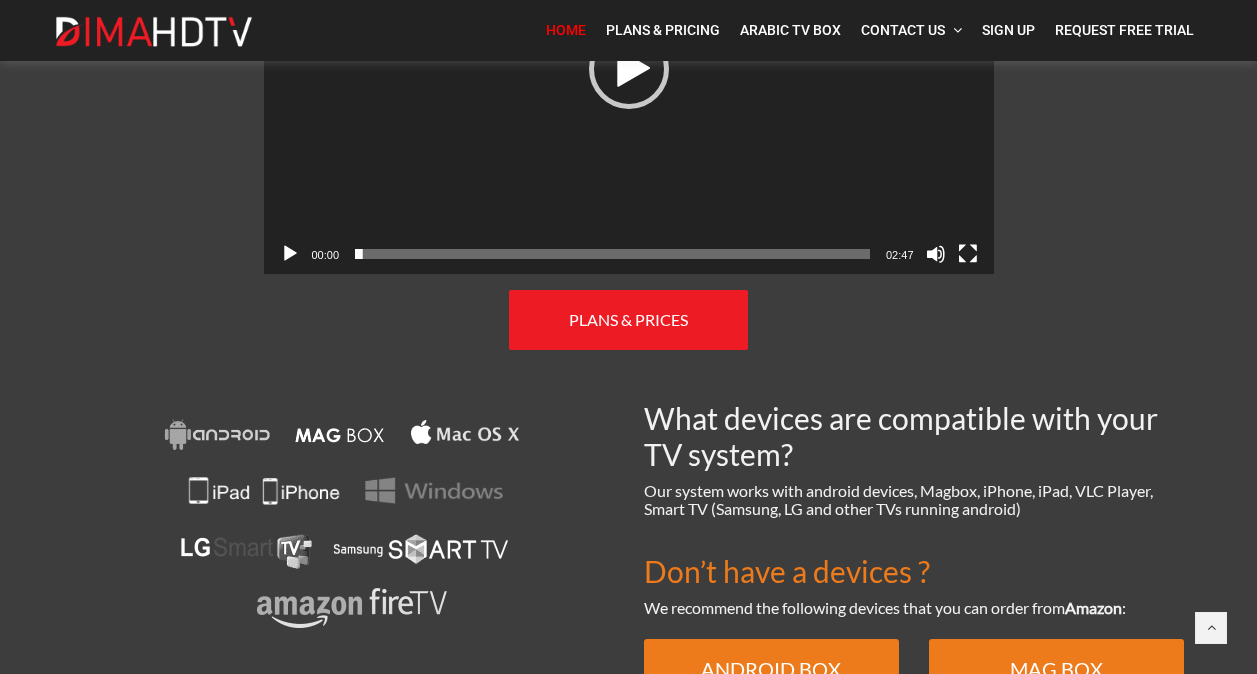 click at bounding box center [344, 525] 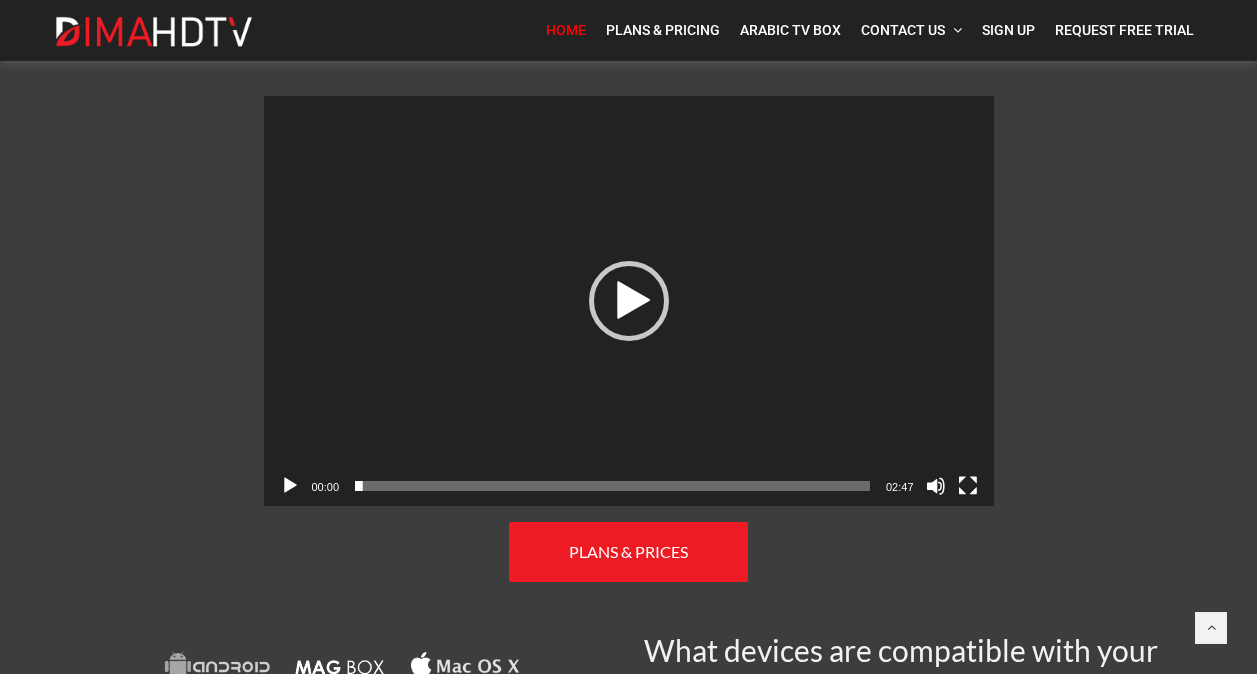 click on "PLANS & PRICES" at bounding box center (628, 552) 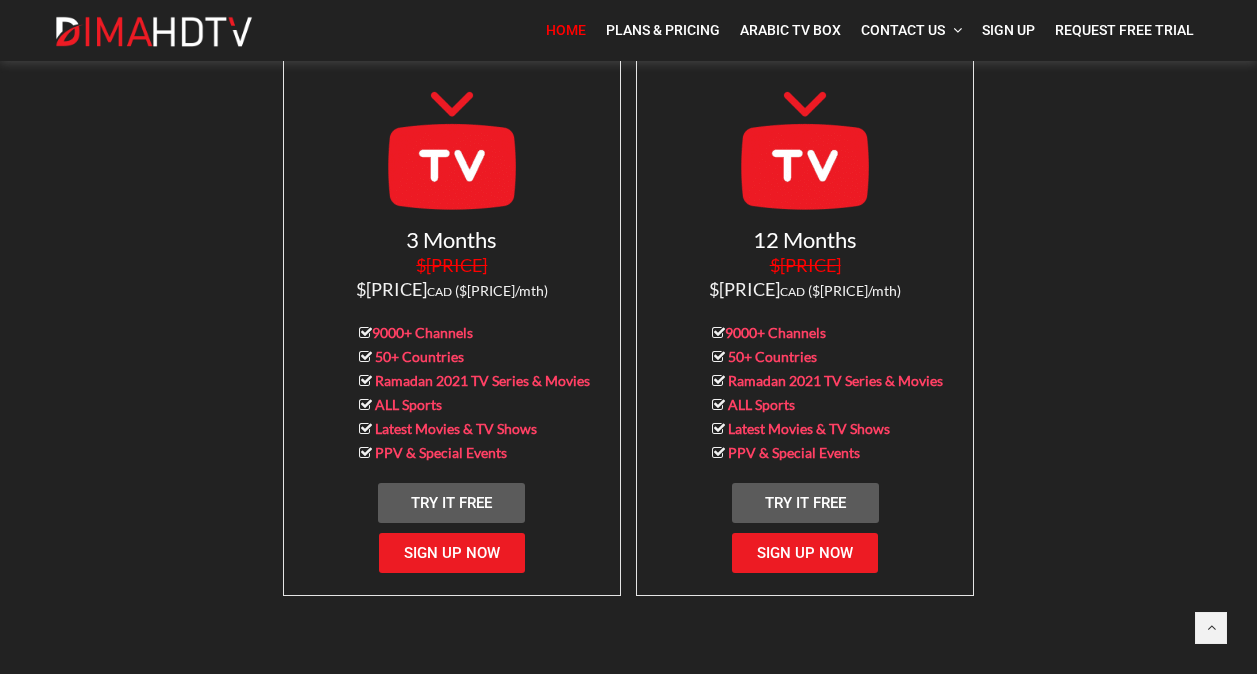 scroll, scrollTop: 2009, scrollLeft: 0, axis: vertical 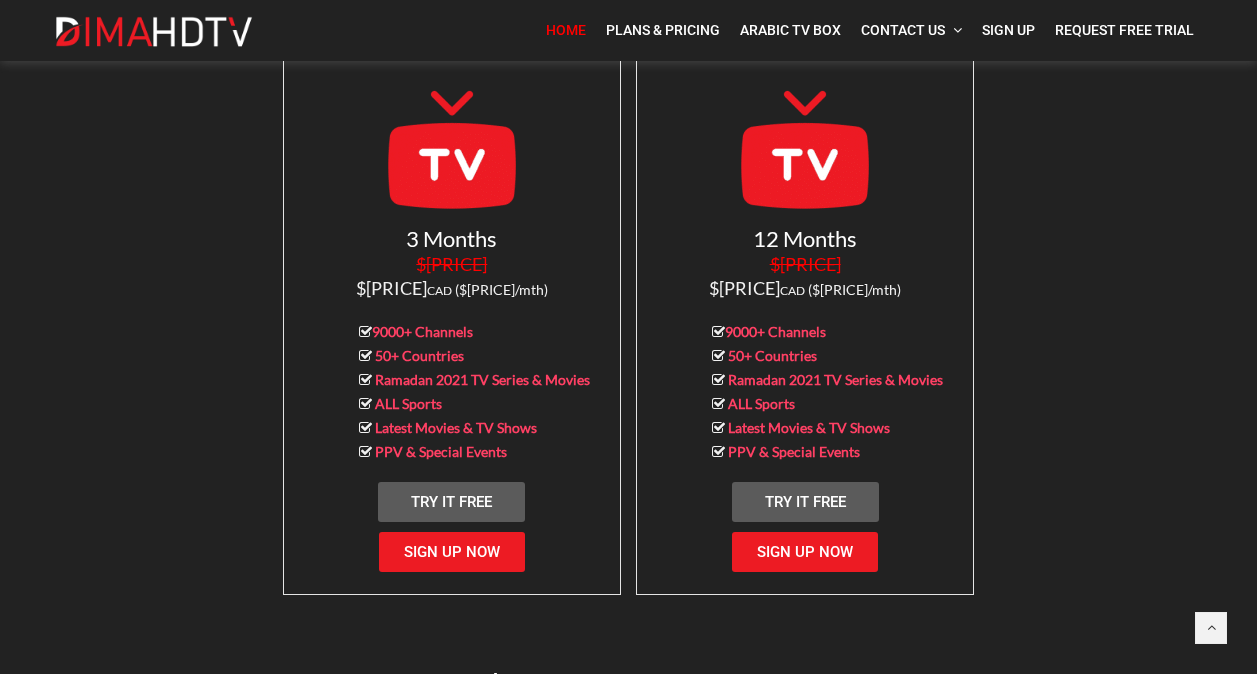 click on "Try It Free" at bounding box center [805, 502] 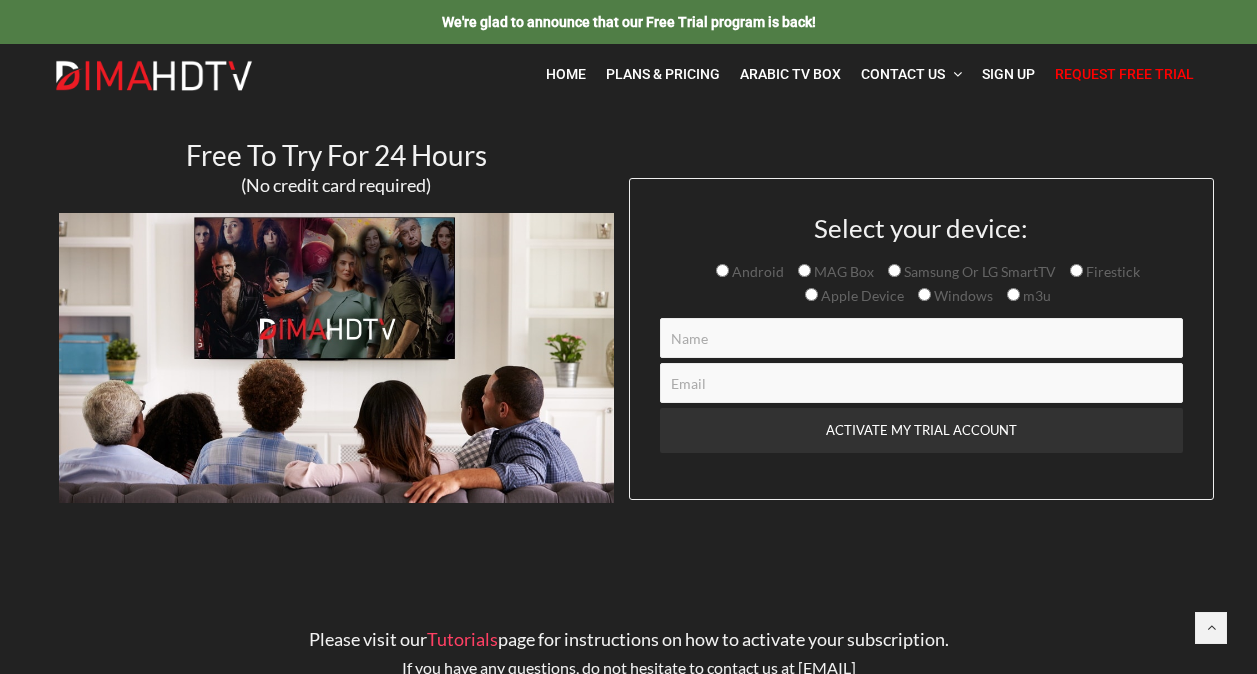 scroll, scrollTop: 0, scrollLeft: 0, axis: both 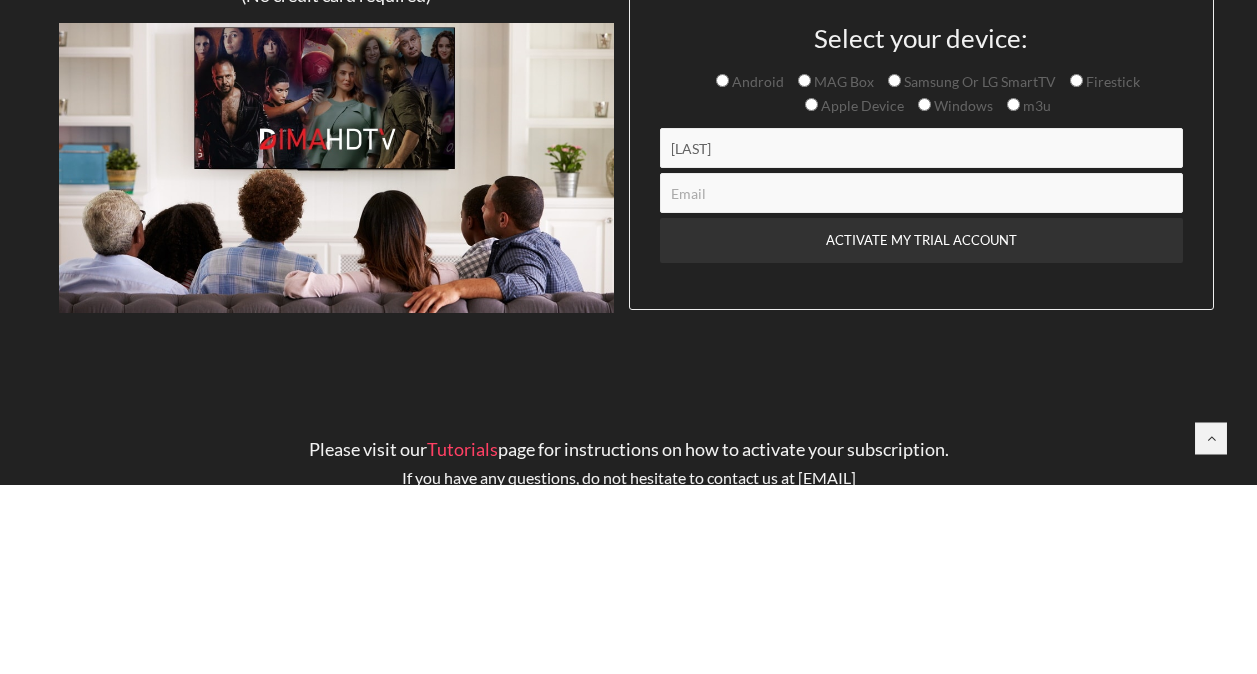 type on "Kelly" 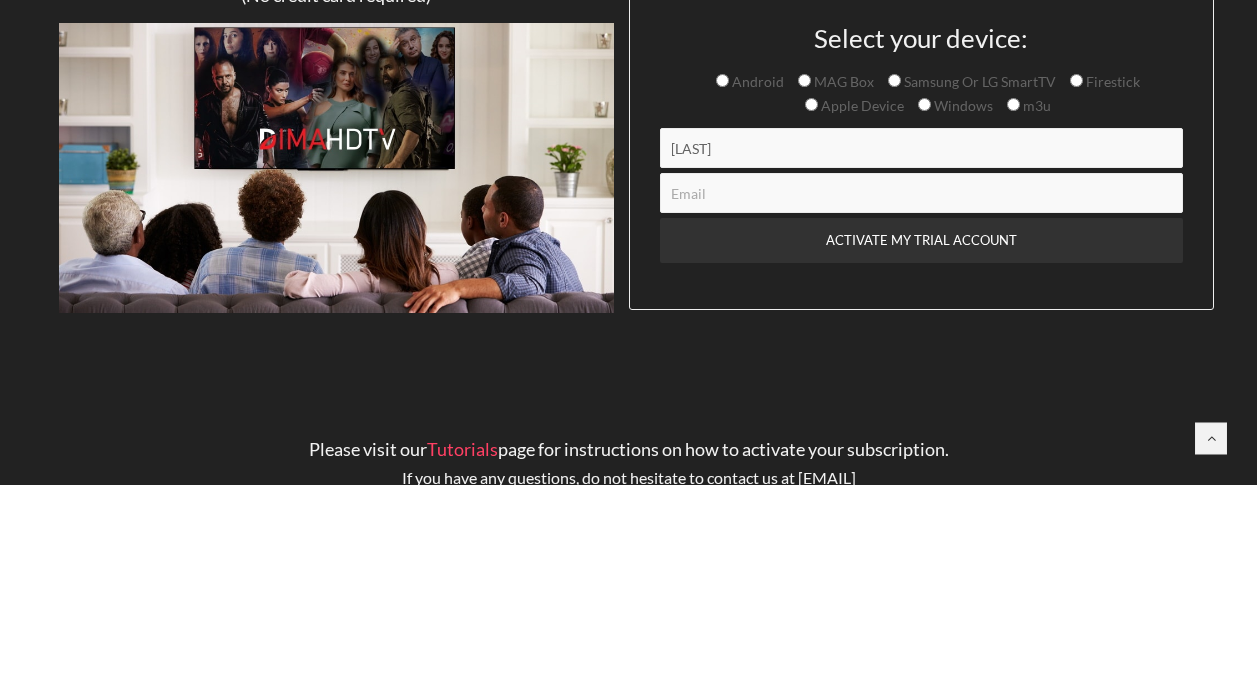 type on "wardaabdullah086@gmail.com" 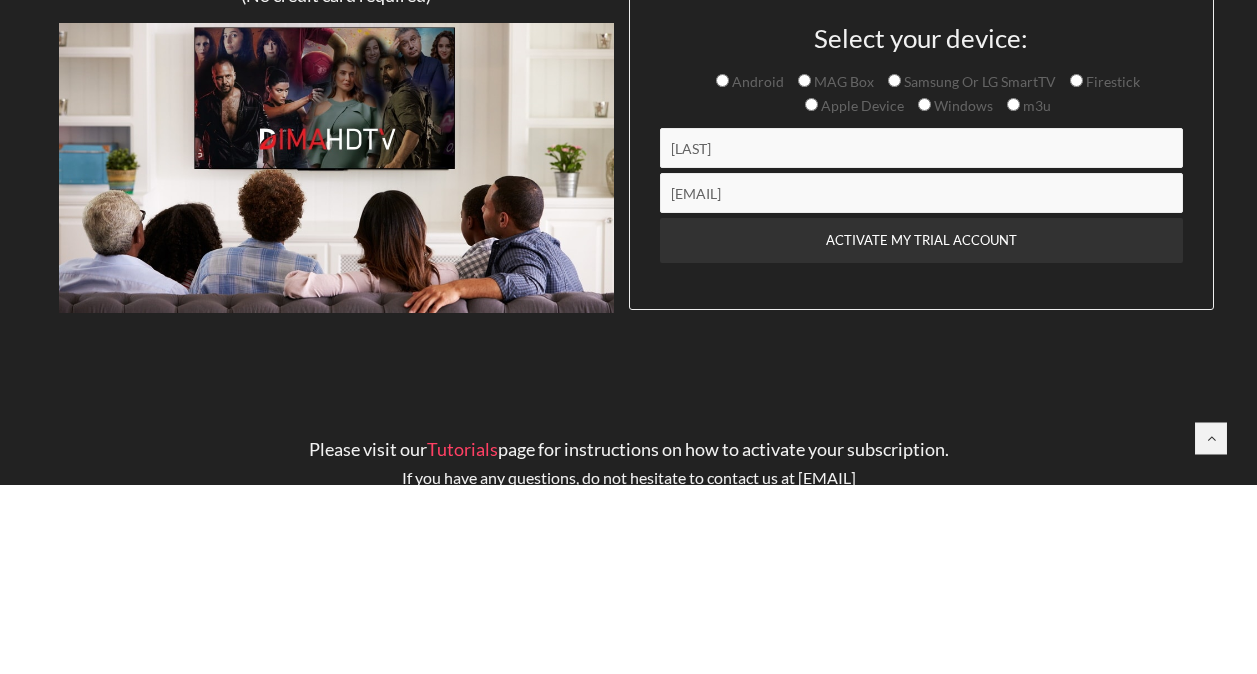 click on "ACTIVATE MY TRIAL ACCOUNT" at bounding box center (921, 430) 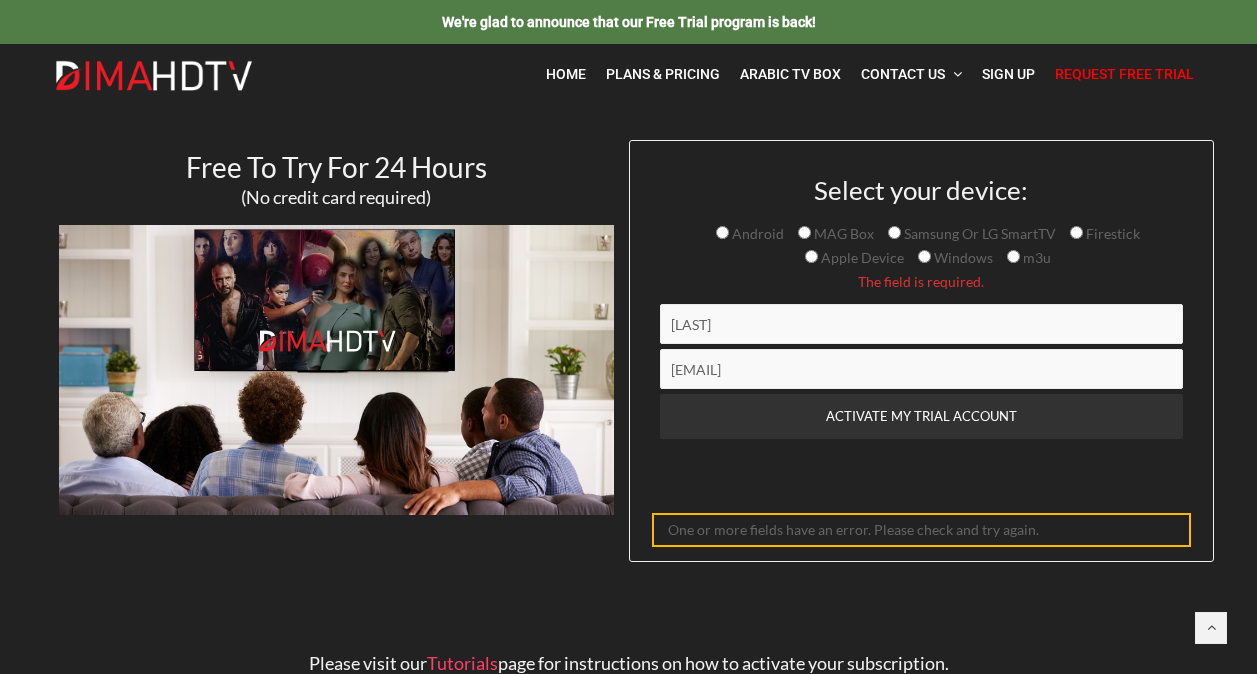 click on "Windows" at bounding box center (756, 233) 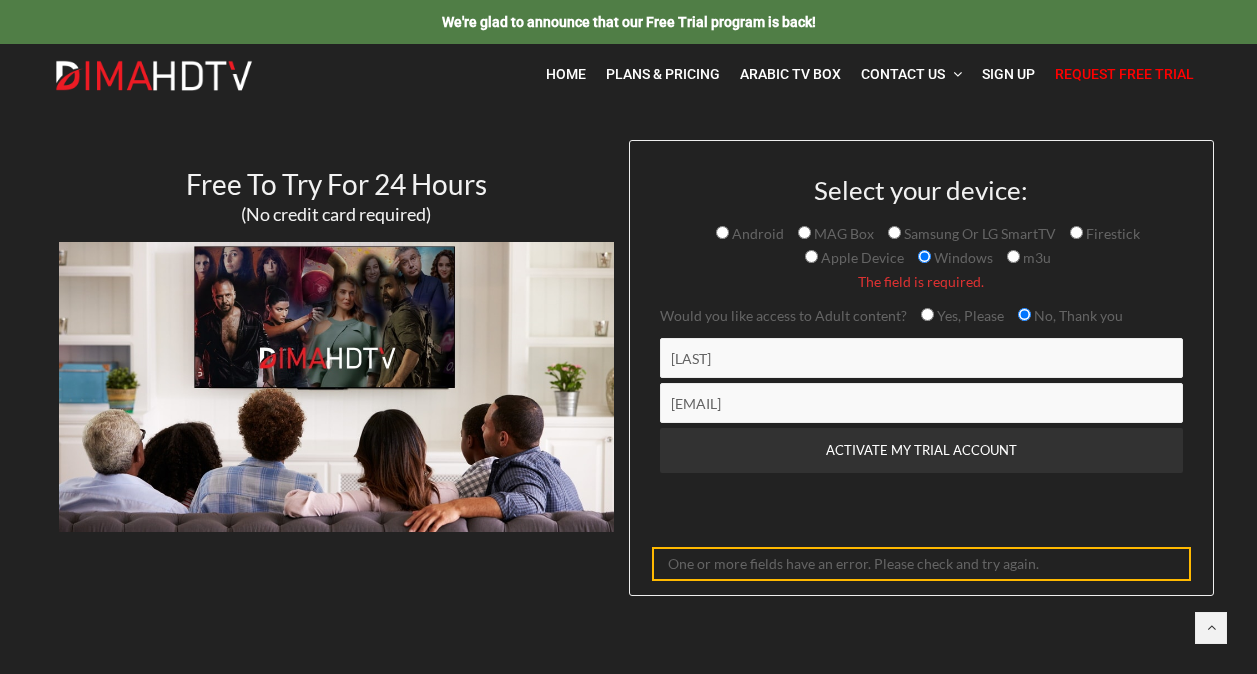 click on "ACTIVATE MY TRIAL ACCOUNT" at bounding box center (921, 450) 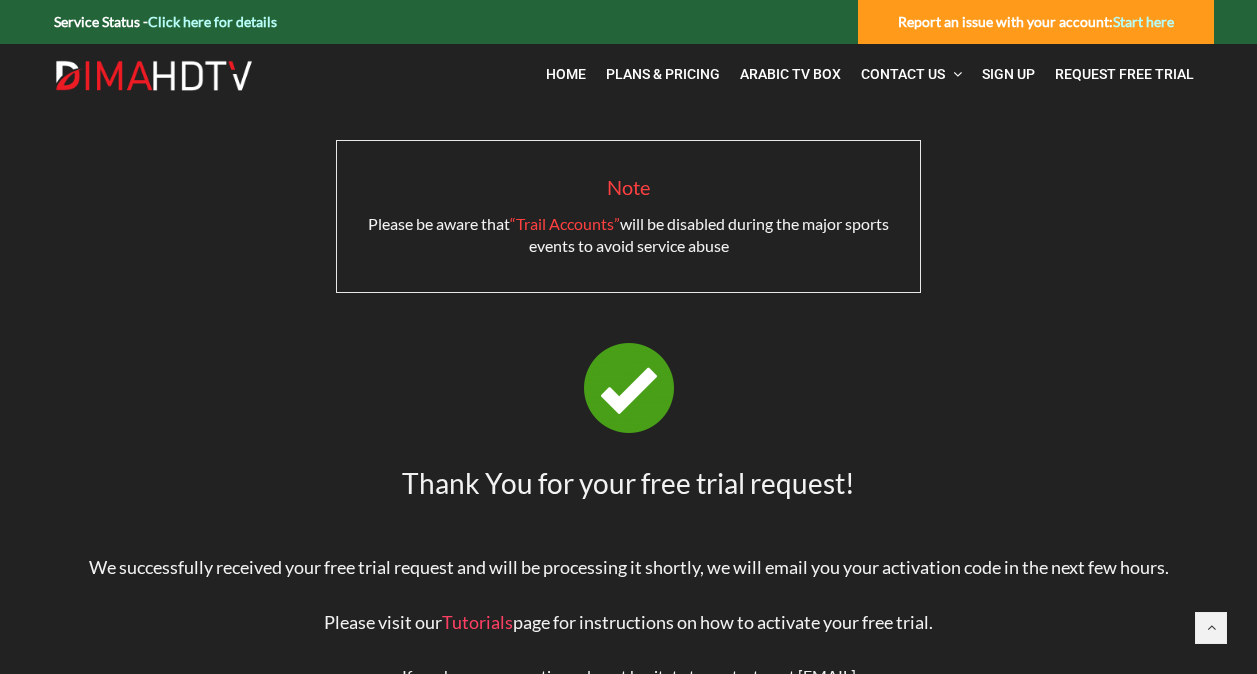 scroll, scrollTop: 0, scrollLeft: 0, axis: both 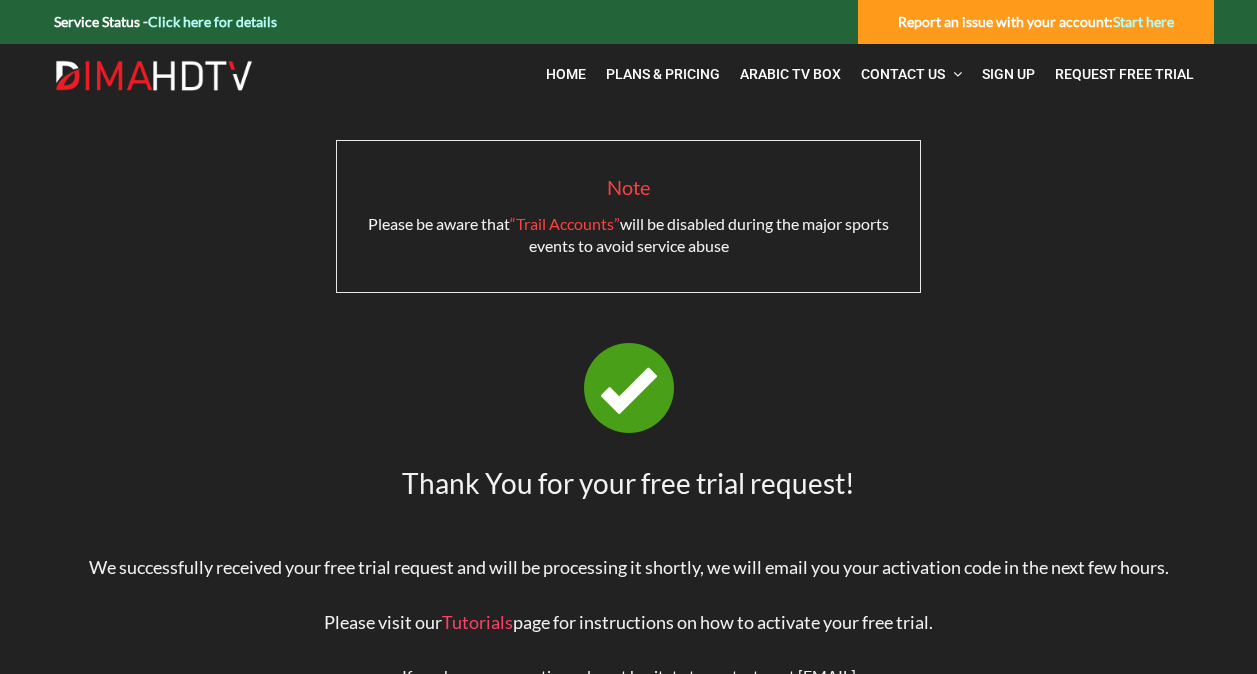 click on "Click here for details" at bounding box center [212, 21] 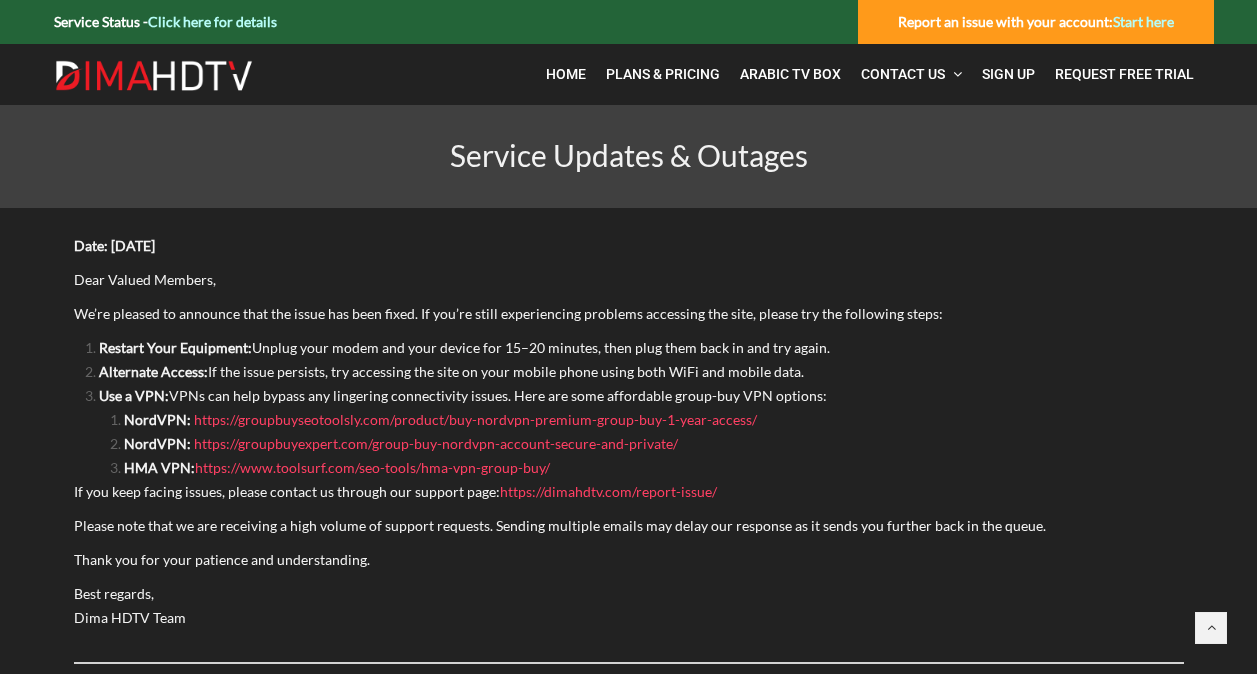 scroll, scrollTop: 0, scrollLeft: 0, axis: both 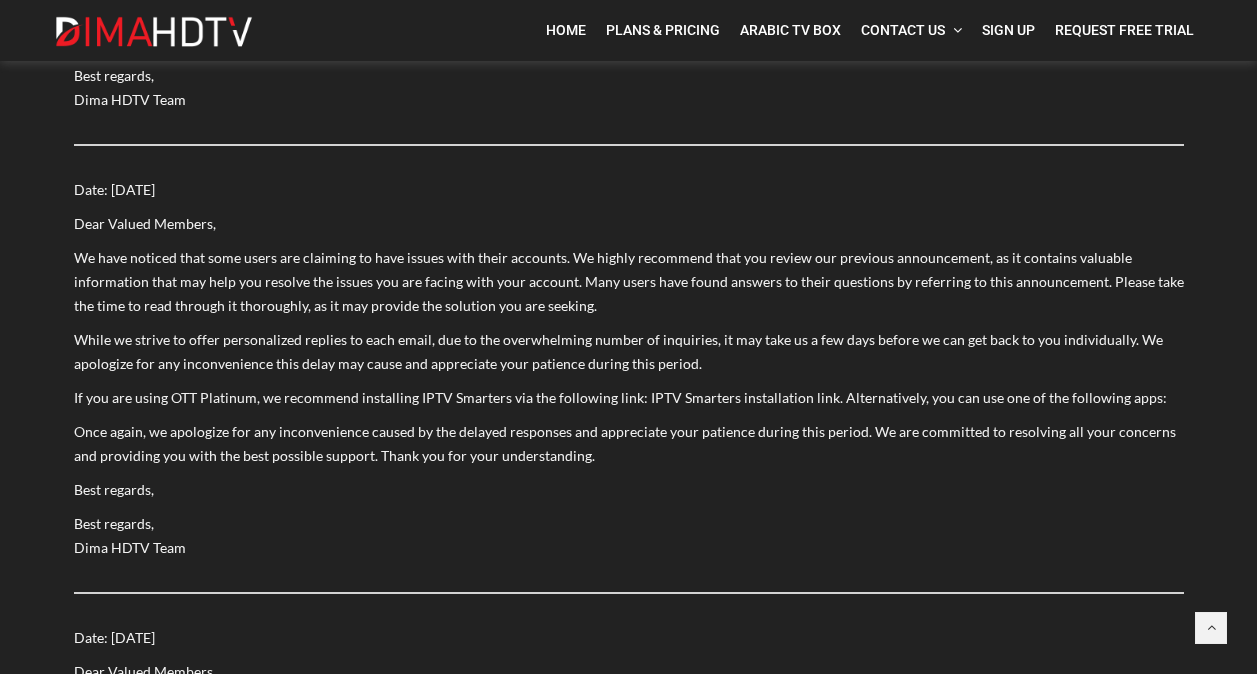 click on "We have noticed that some users are claiming to have issues with their accounts. We highly recommend that you review our previous announcement, as it contains valuable information that may help you resolve the issues you are facing with your account. Many users have found answers to their questions by referring to this announcement. Please take the time to read through it thoroughly, as it may provide the solution you are seeking." at bounding box center [114, 189] 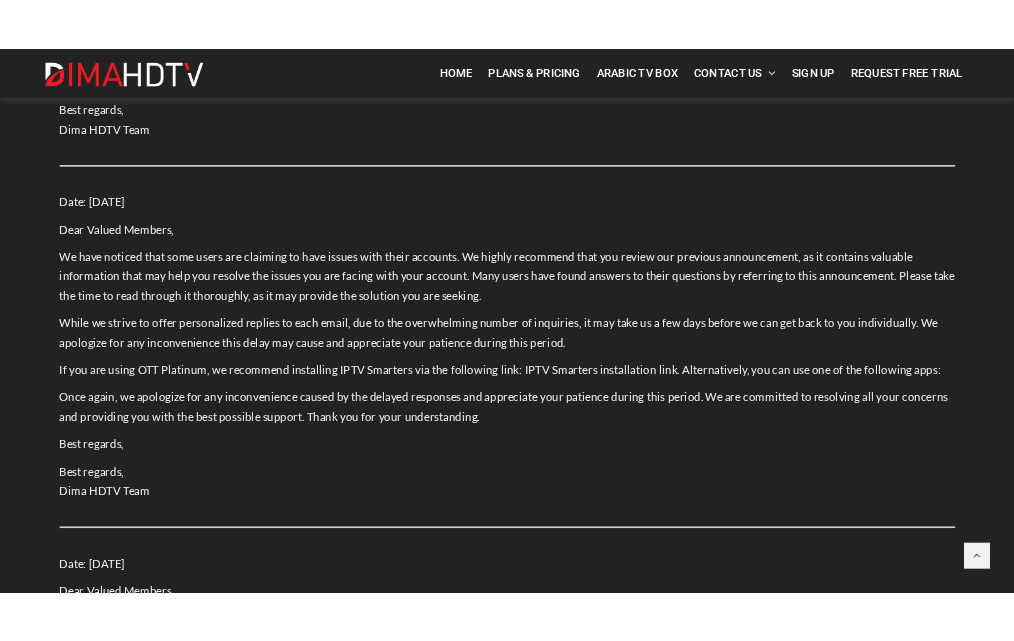 scroll, scrollTop: 1892, scrollLeft: 0, axis: vertical 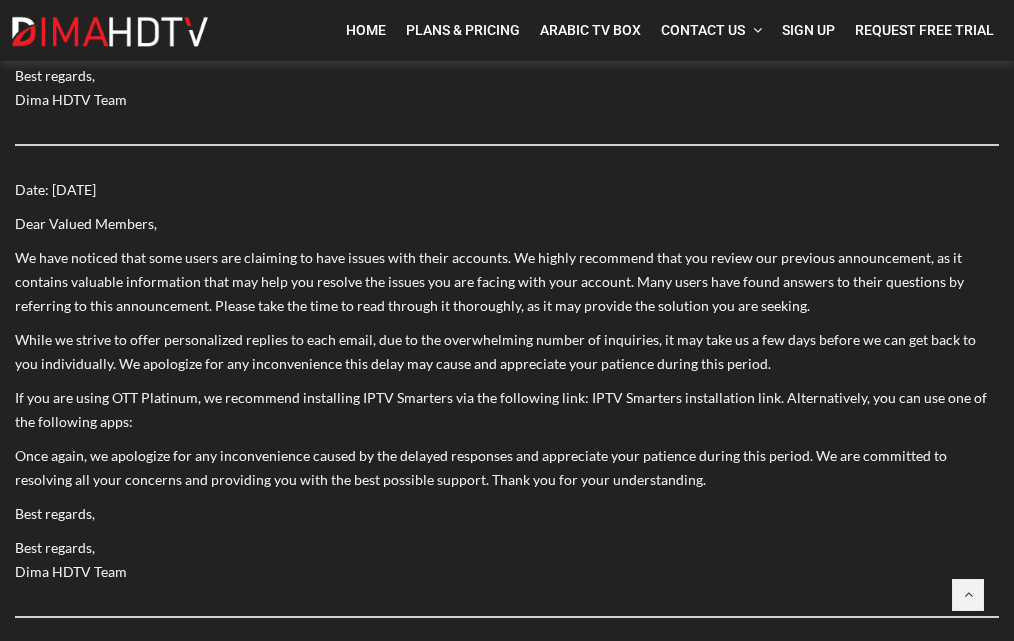 click on "Home" at bounding box center (366, 30) 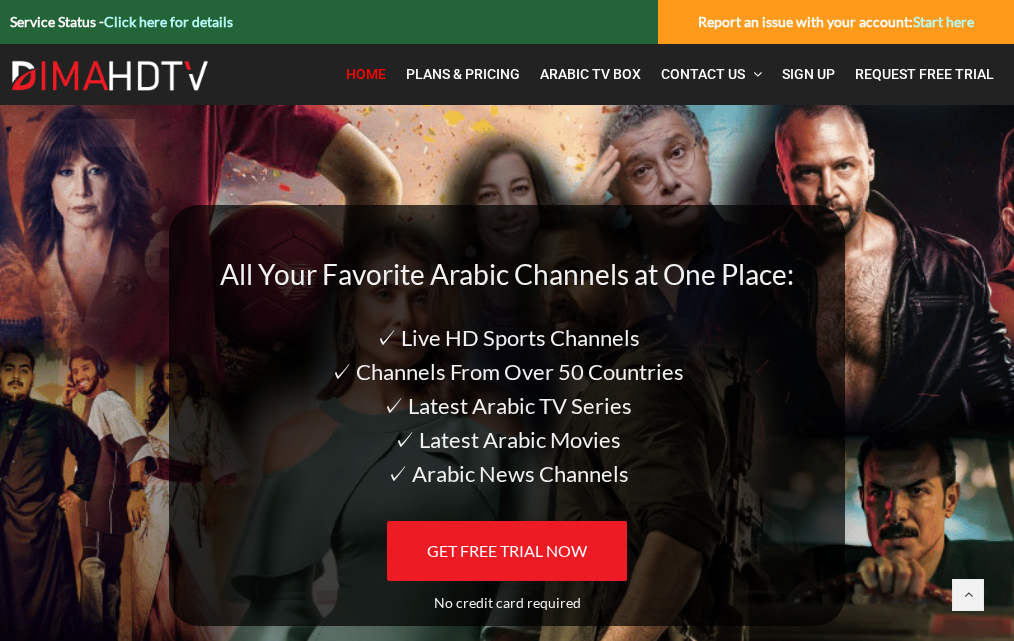 scroll, scrollTop: 0, scrollLeft: 0, axis: both 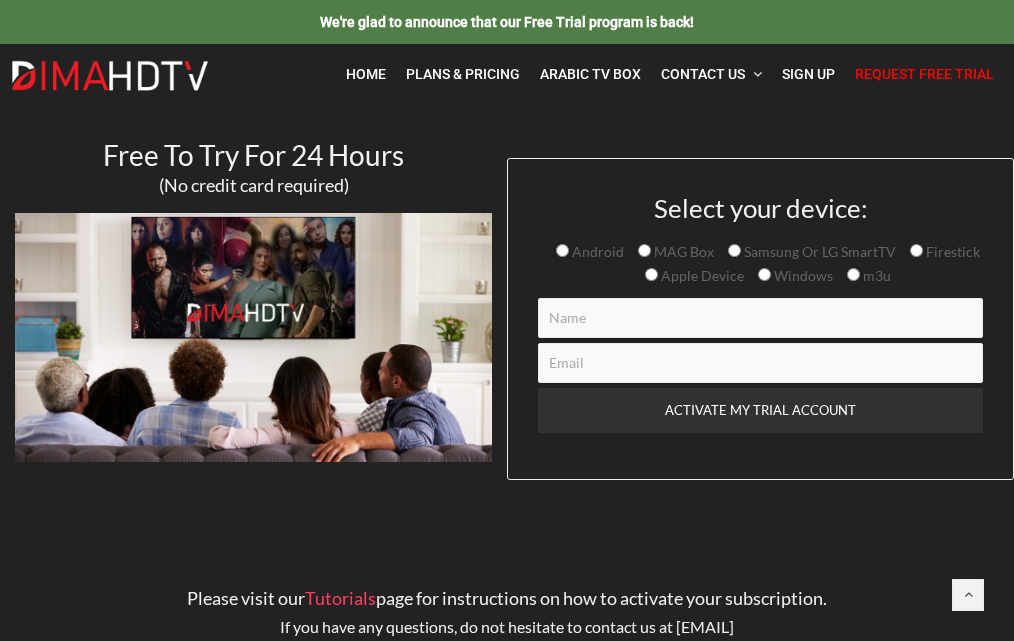 click on "Windows" at bounding box center [596, 251] 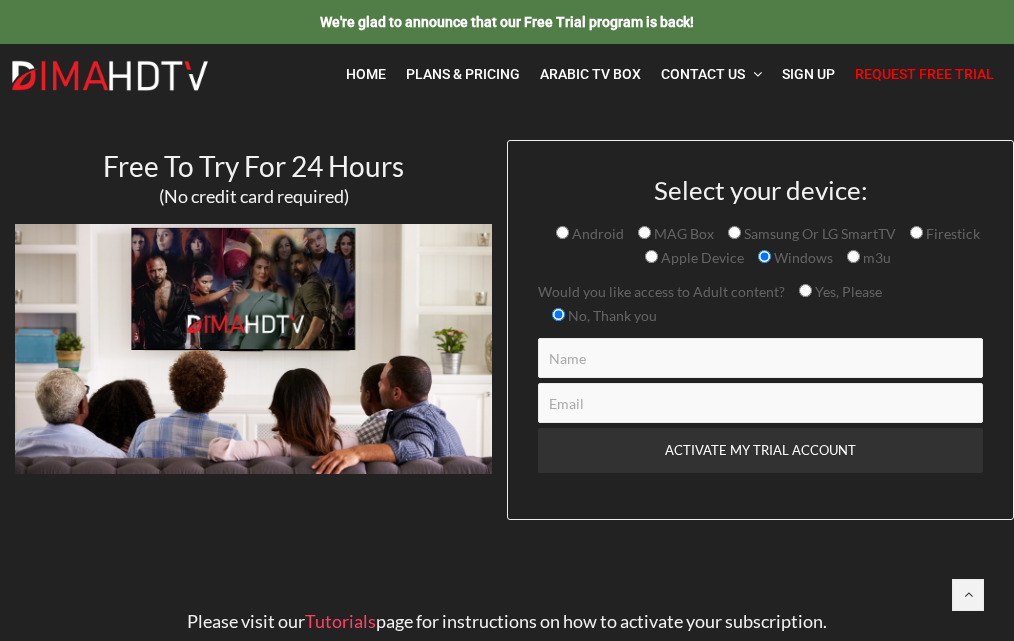 click at bounding box center (760, 358) 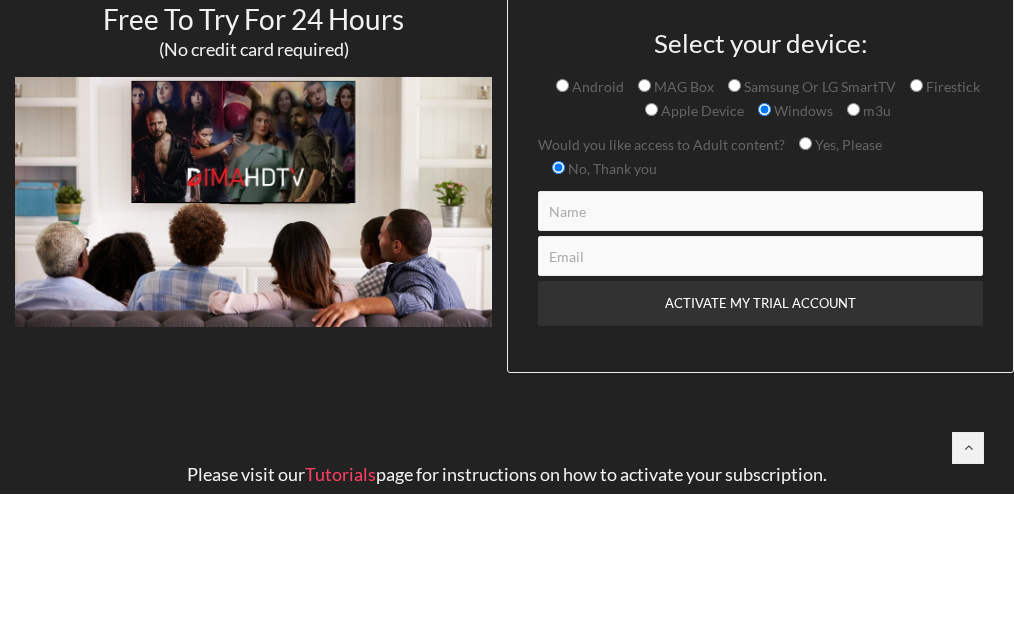click on "Yes, Please" at bounding box center (805, 290) 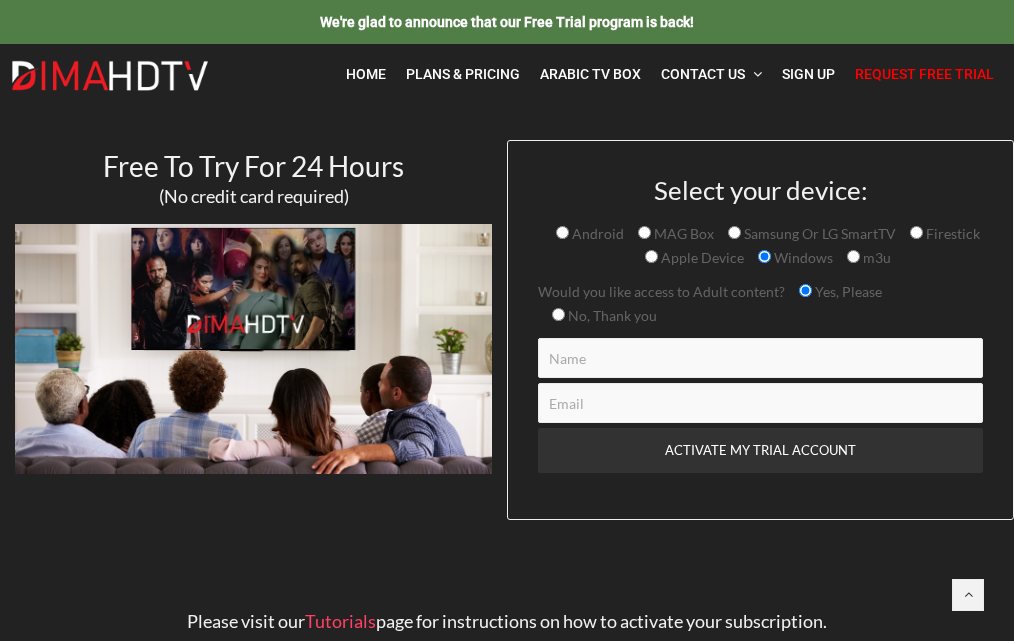 click at bounding box center (760, 358) 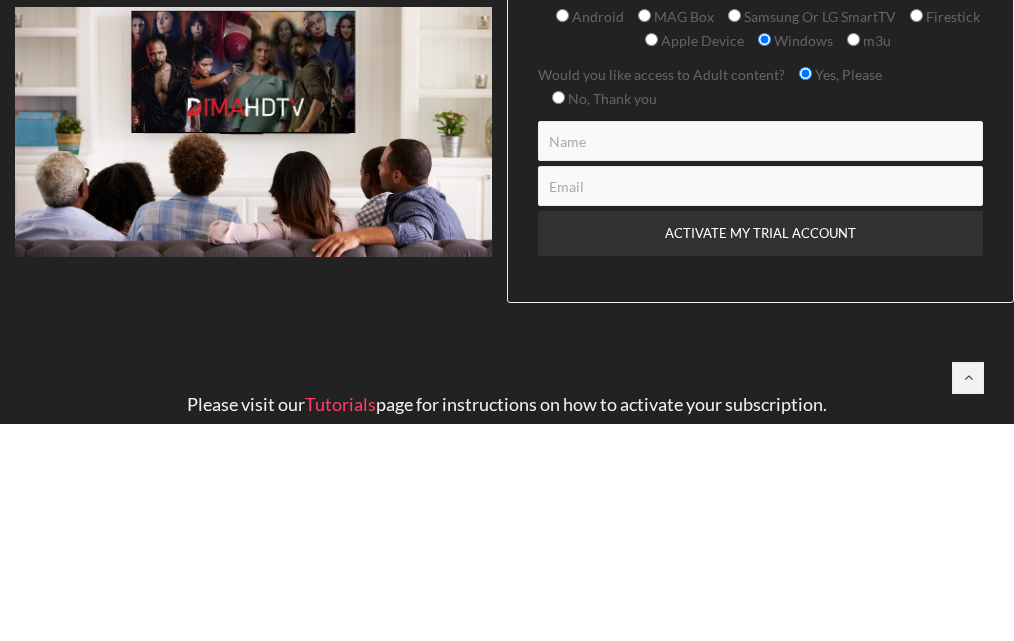 click at bounding box center [760, 358] 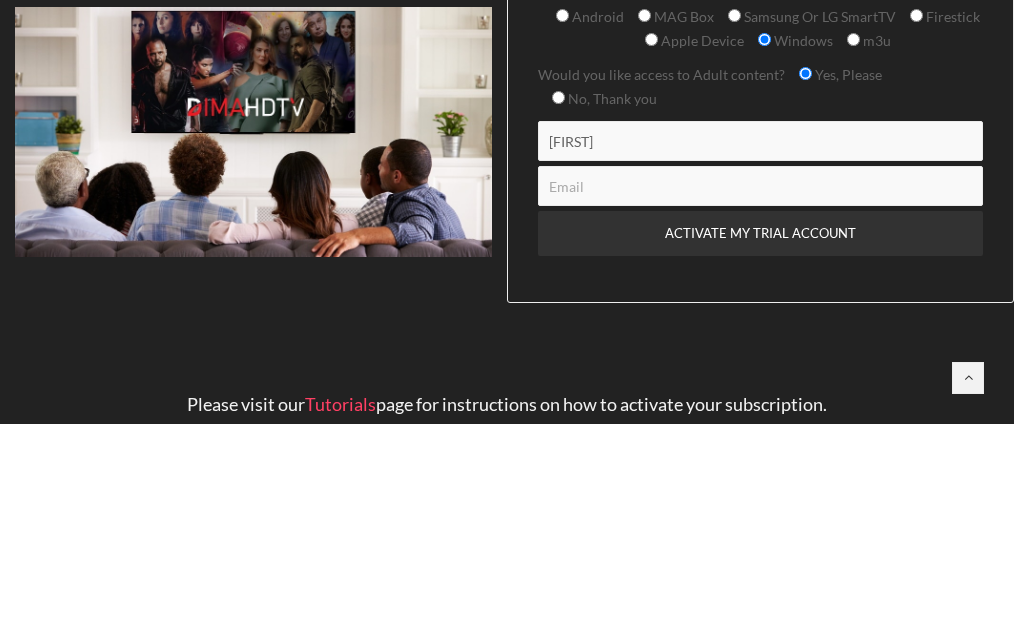 type on "wardaabdullah086@gmail.com" 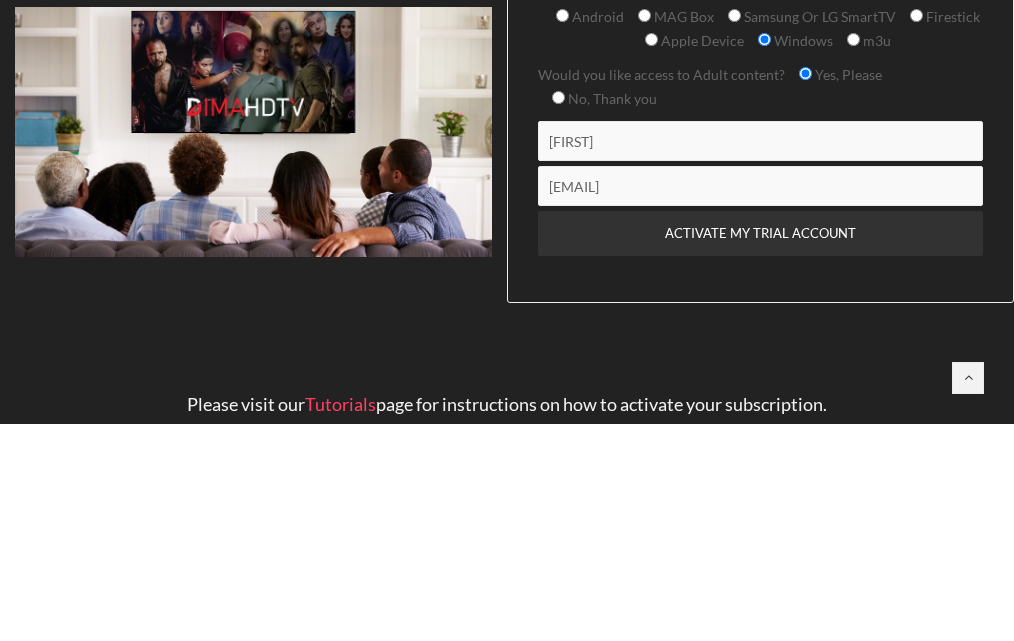 click on "ACTIVATE MY TRIAL ACCOUNT" at bounding box center [760, 450] 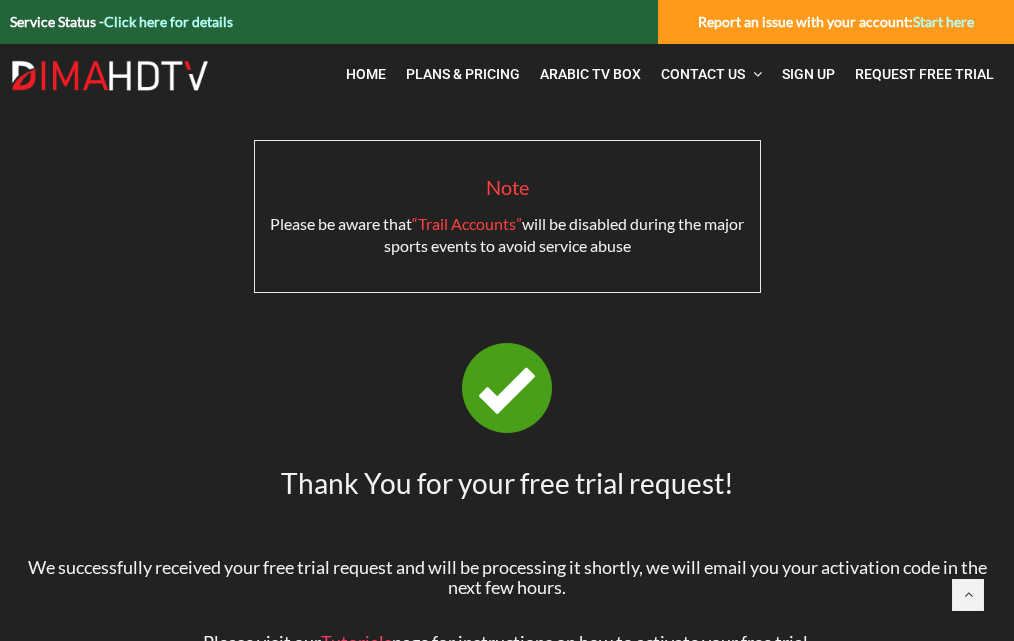 scroll, scrollTop: 0, scrollLeft: 0, axis: both 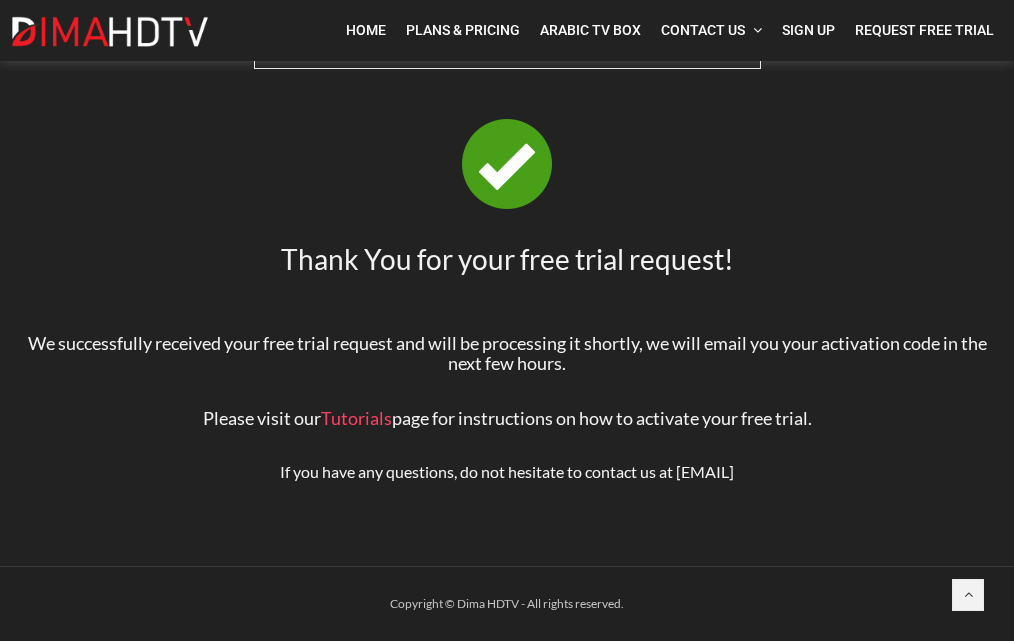 click on "Tutorials" at bounding box center (356, 418) 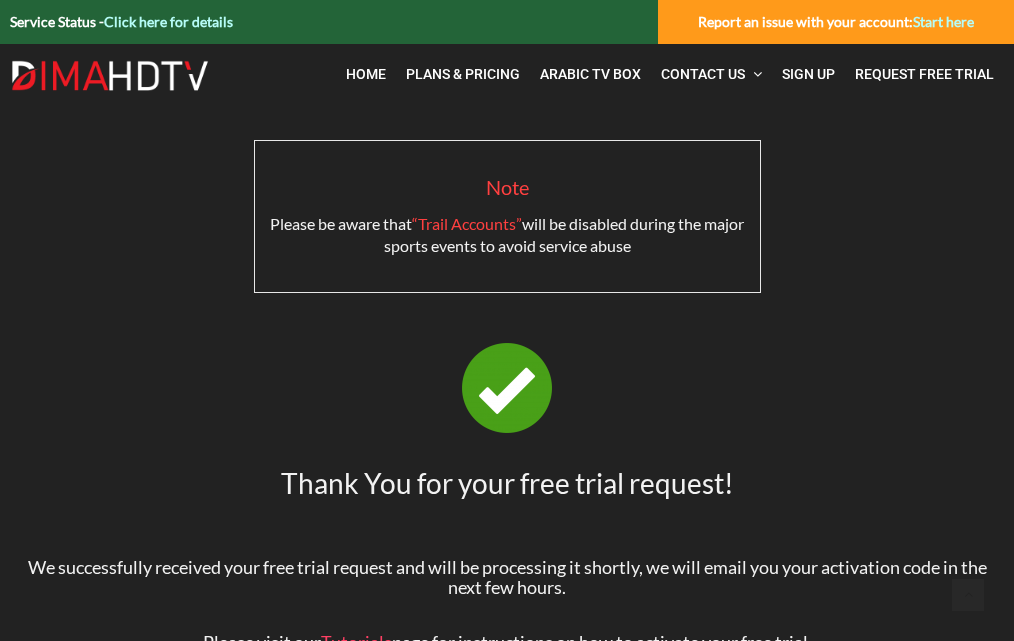 scroll, scrollTop: 0, scrollLeft: 0, axis: both 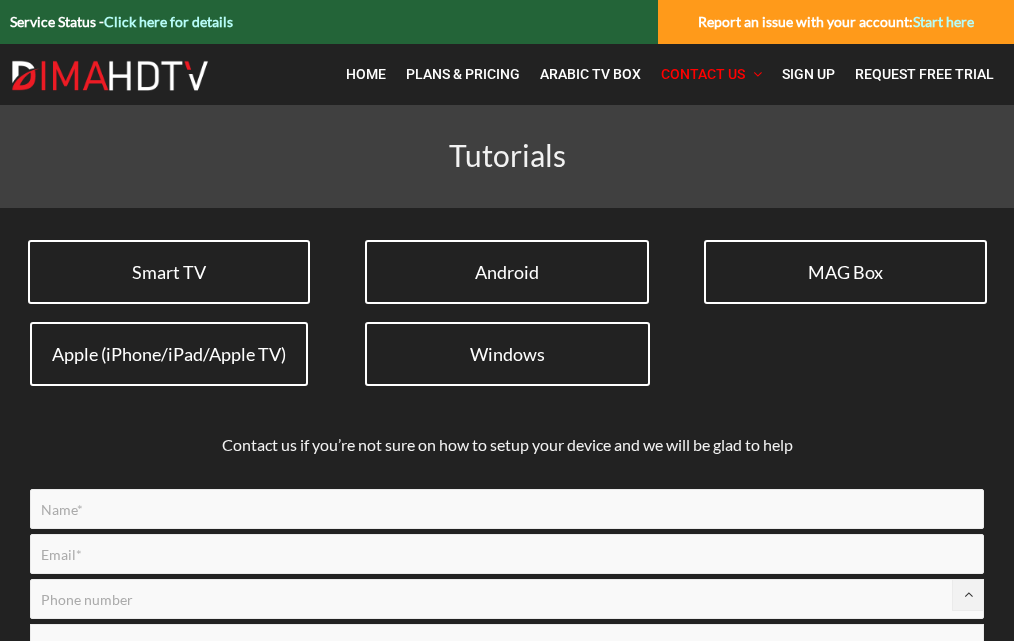click on "Windows" at bounding box center (507, 354) 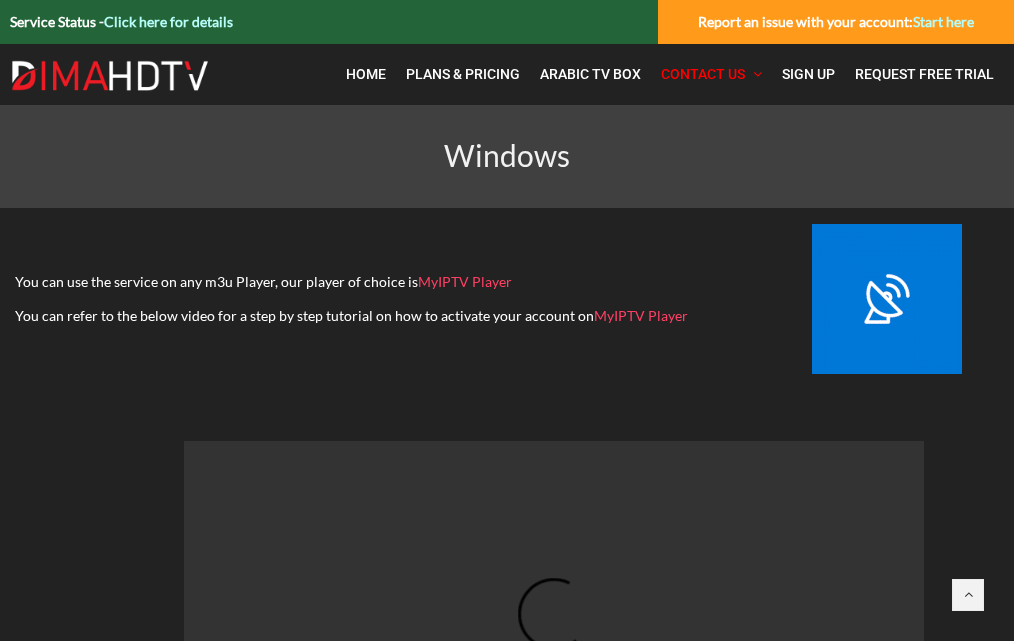 scroll, scrollTop: 0, scrollLeft: 0, axis: both 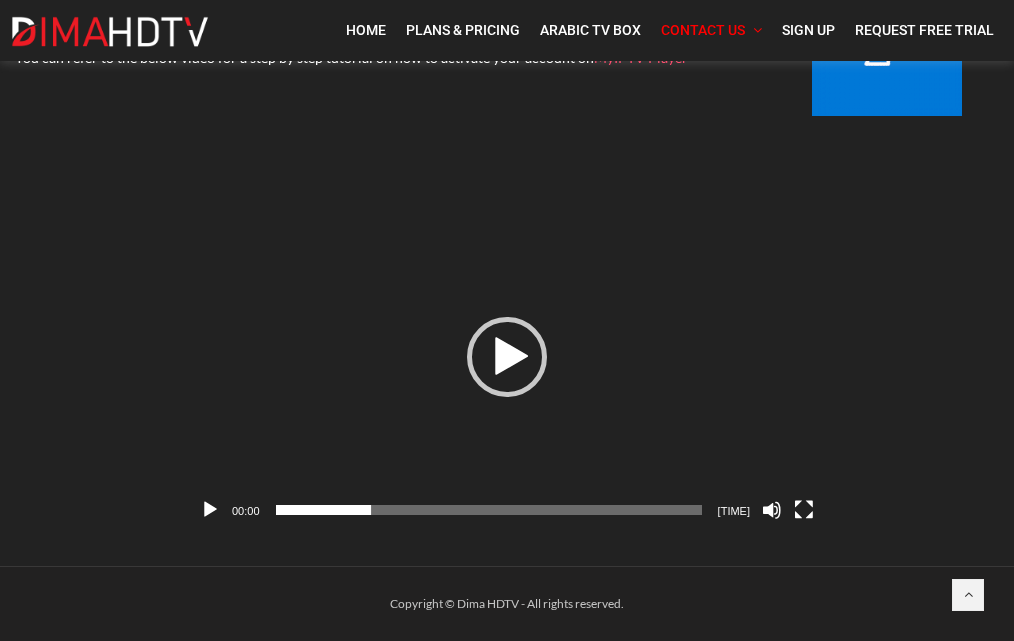 click at bounding box center (507, 357) 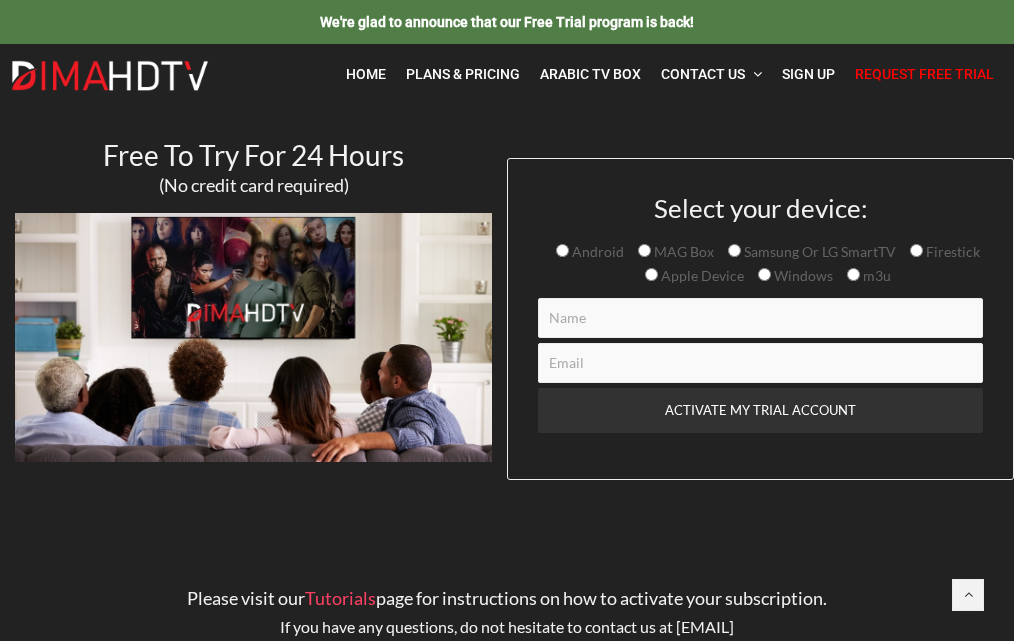 scroll, scrollTop: 0, scrollLeft: 0, axis: both 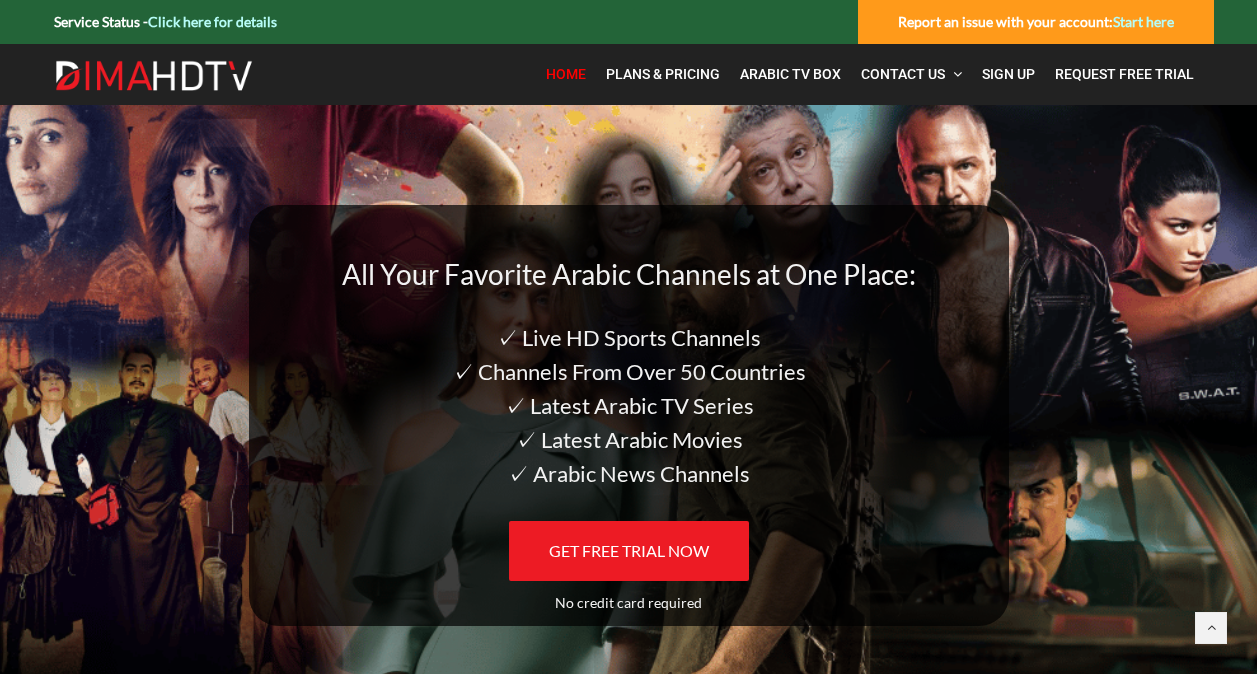 click on "GET FREE TRIAL NOW" at bounding box center [629, 551] 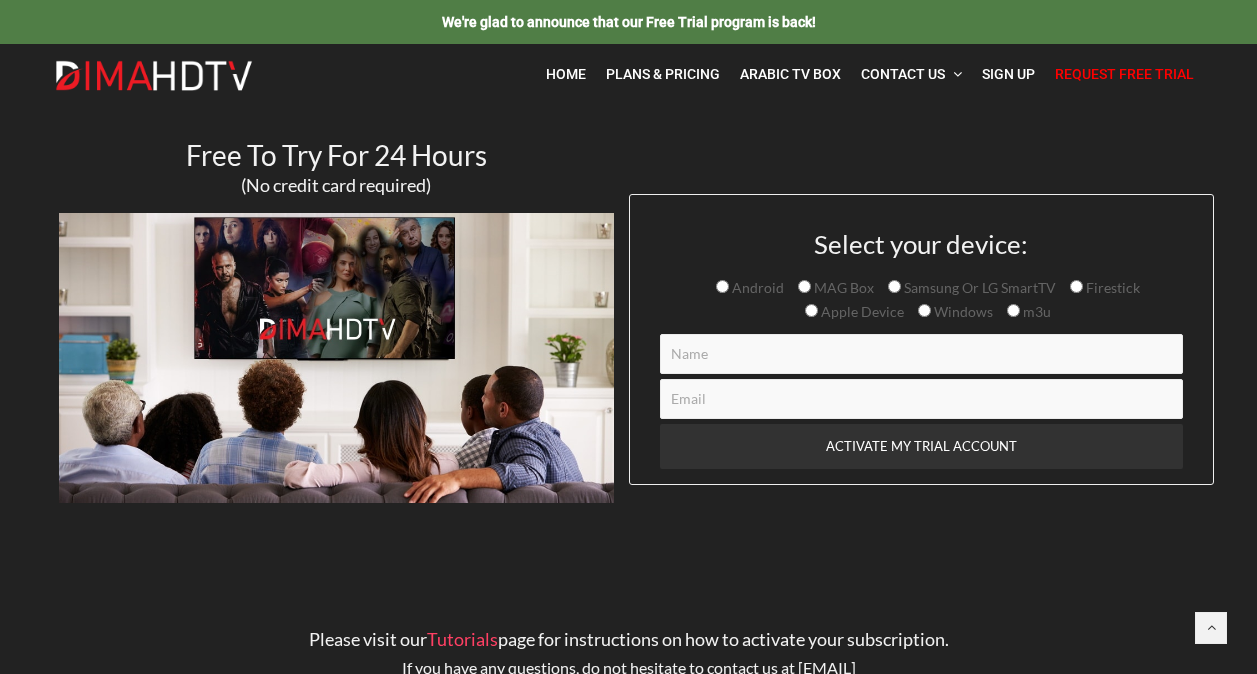scroll, scrollTop: 0, scrollLeft: 0, axis: both 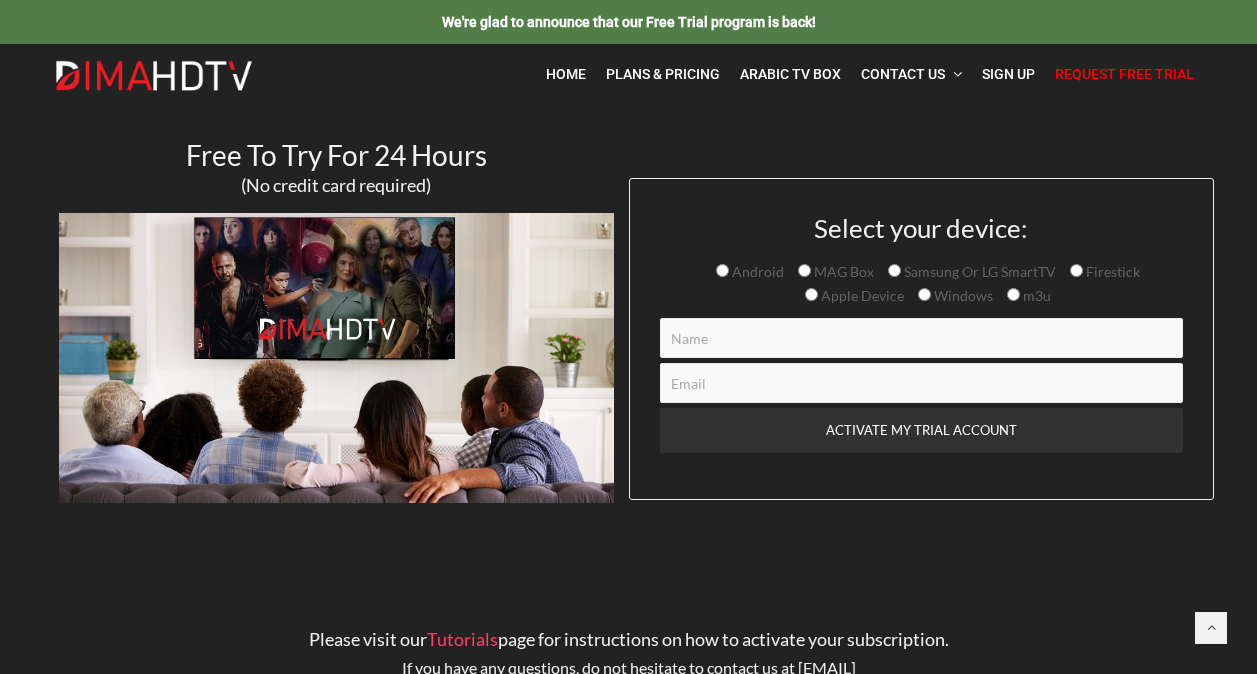 click on "Windows" at bounding box center (756, 271) 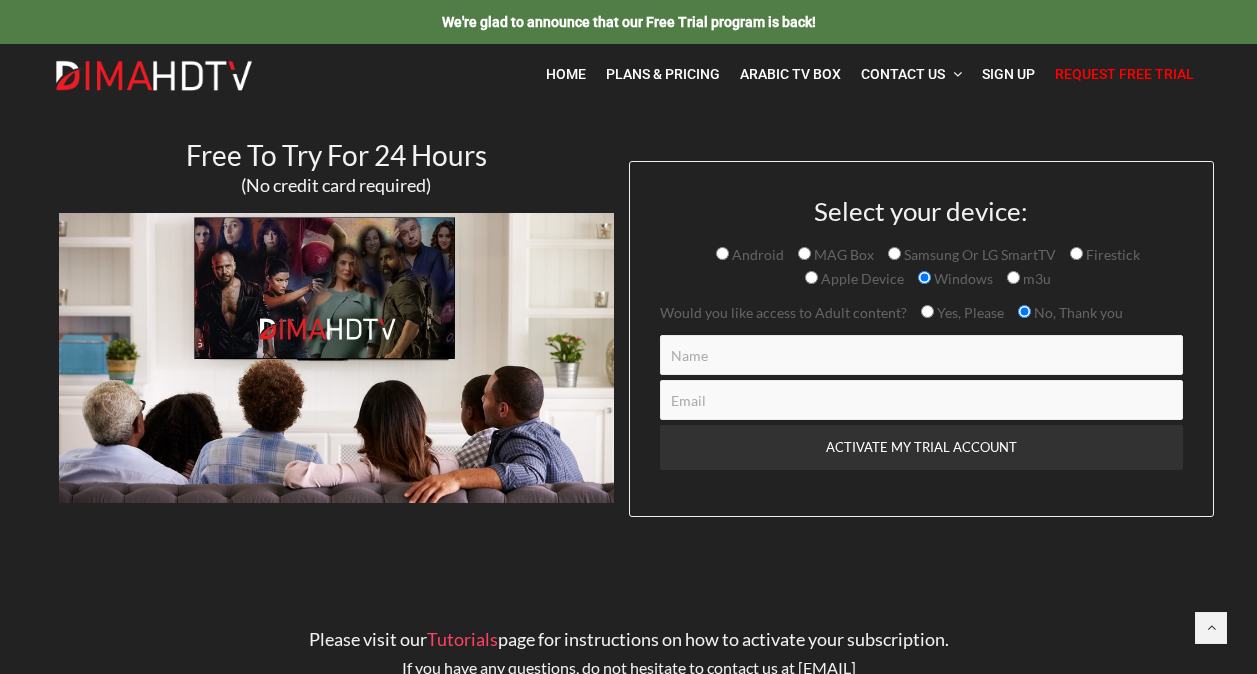click on "Yes, Please" at bounding box center (969, 312) 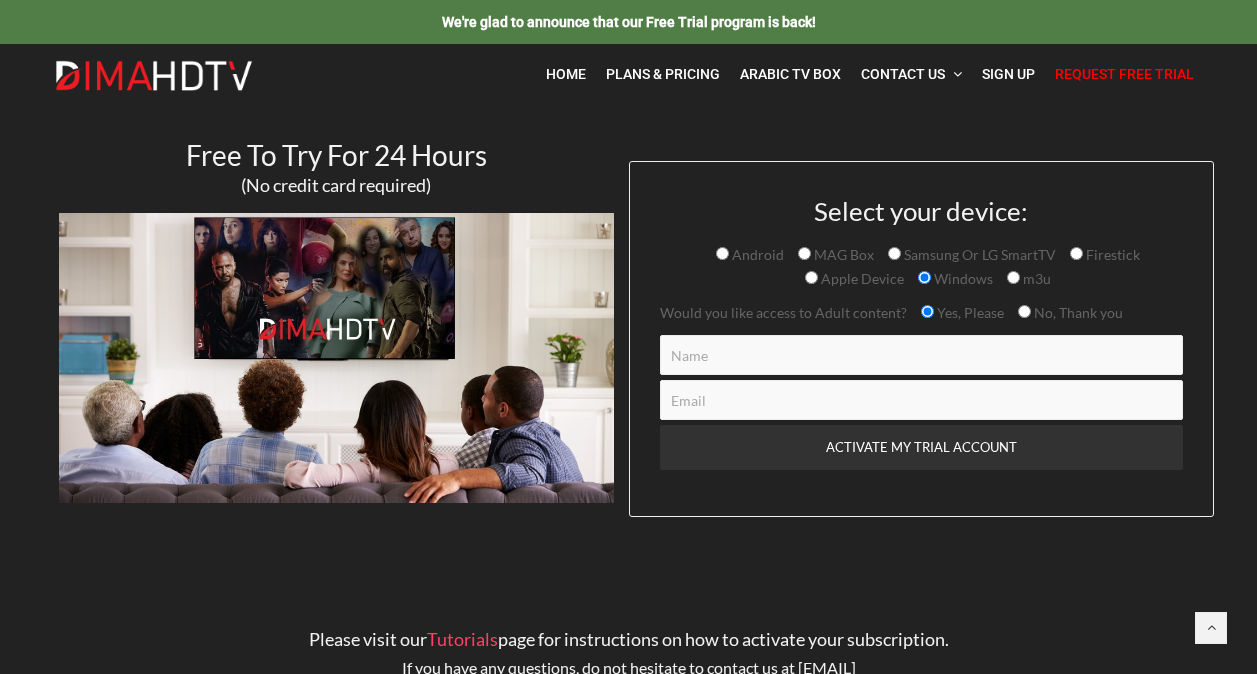 click at bounding box center (921, 355) 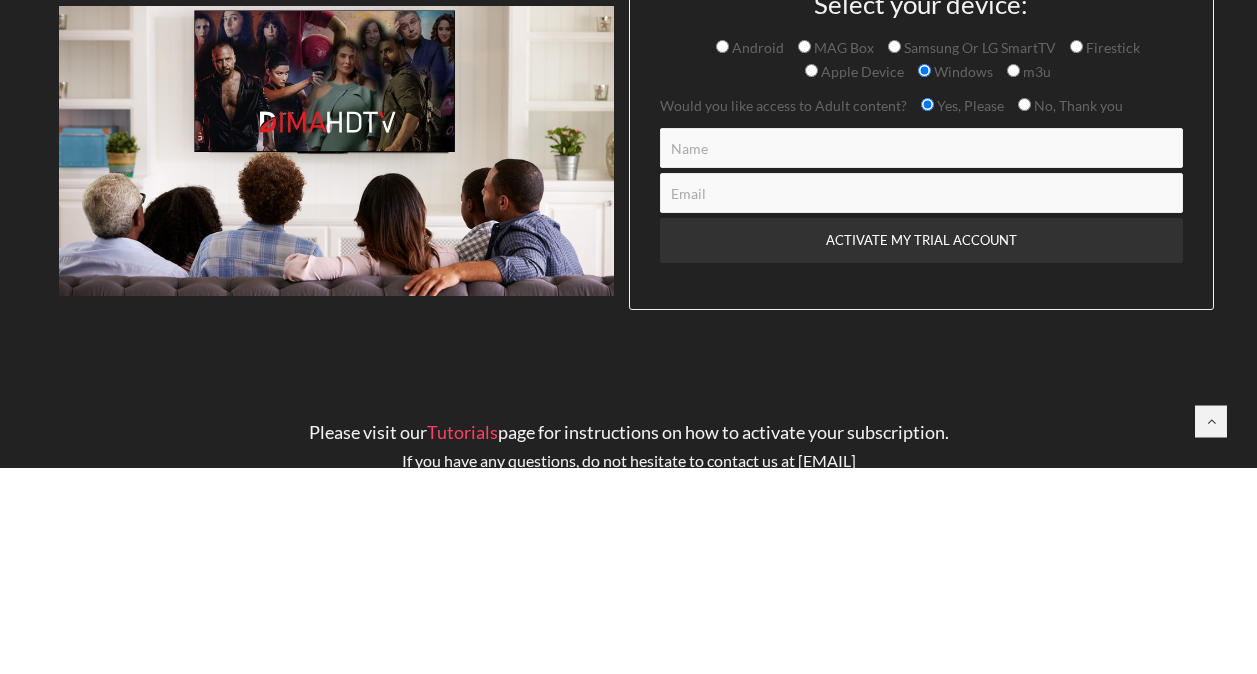 click at bounding box center [921, 355] 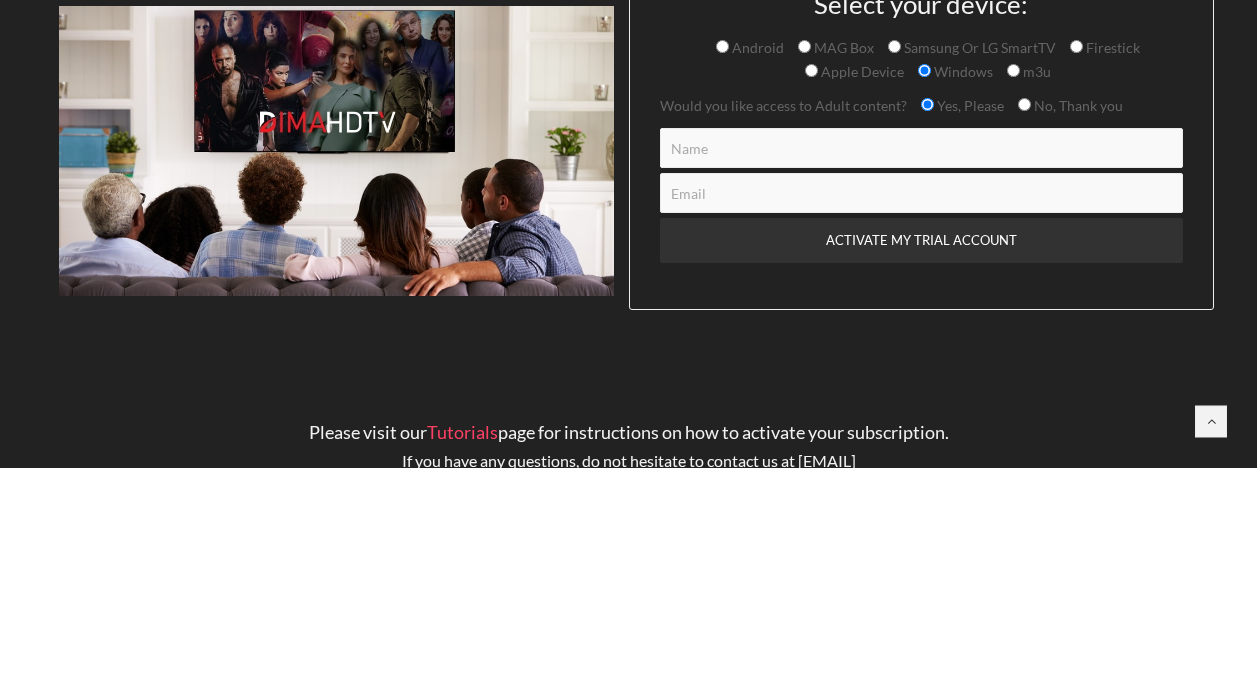 type on "Kelly" 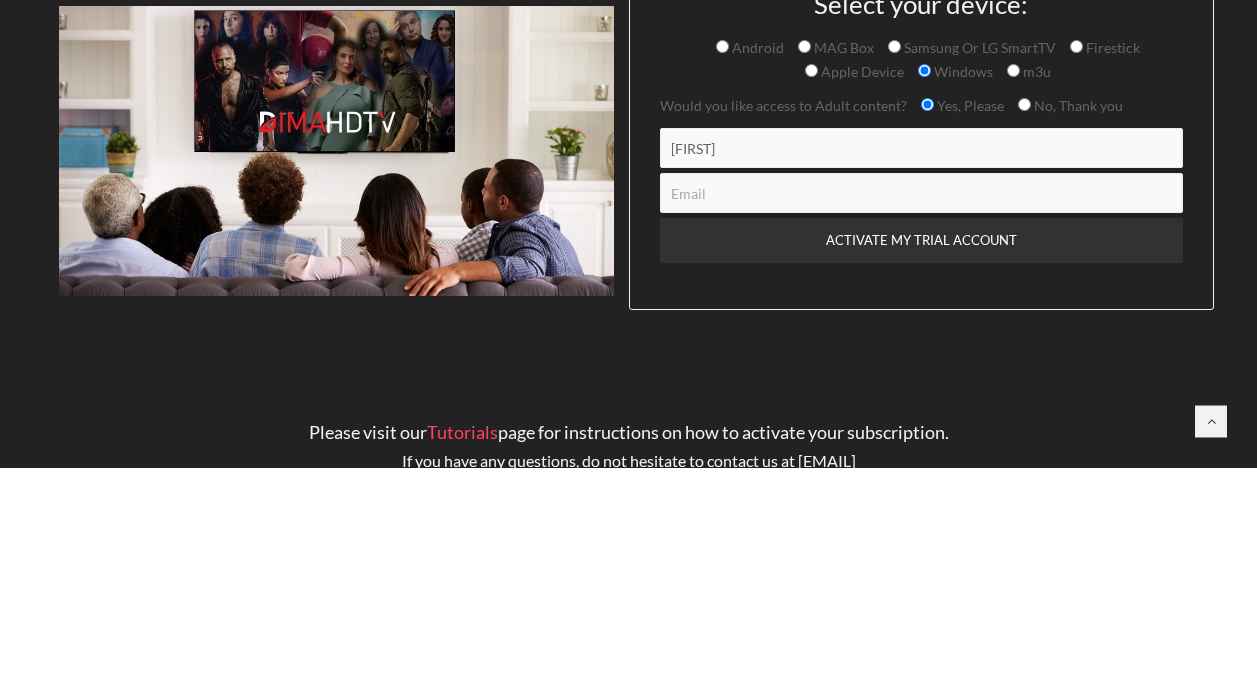 type on "wardaabdullah086@gmail.com" 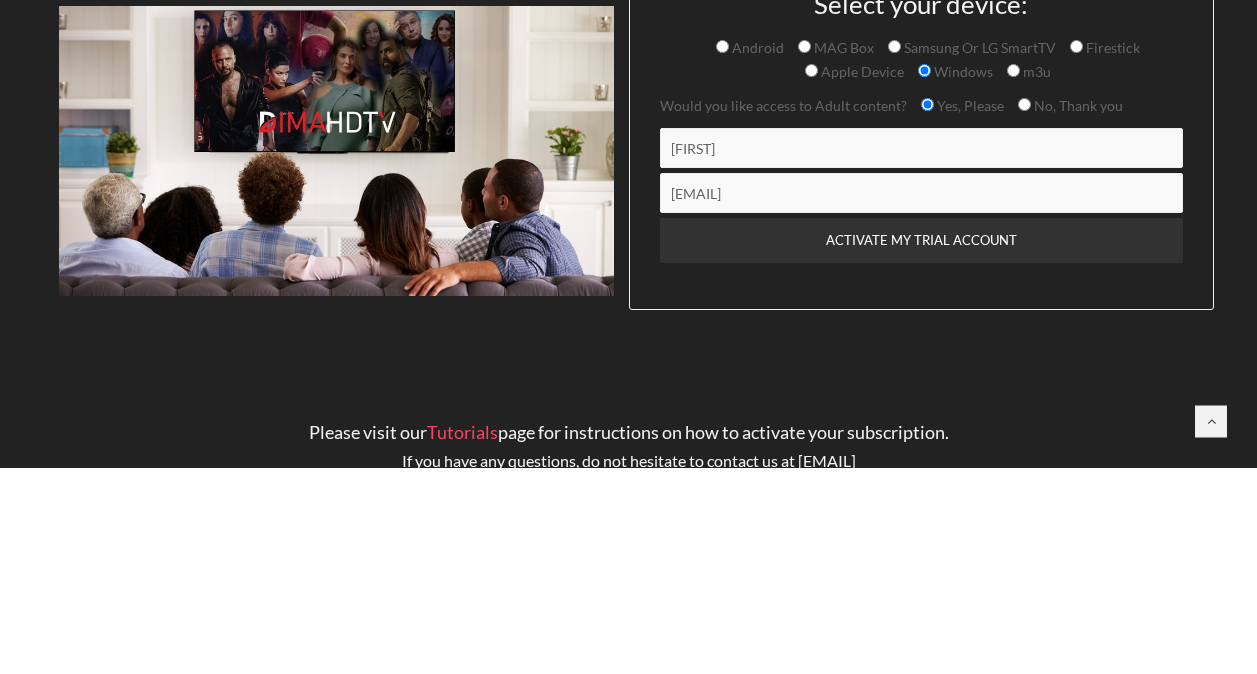 click on "ACTIVATE MY TRIAL ACCOUNT" at bounding box center (921, 447) 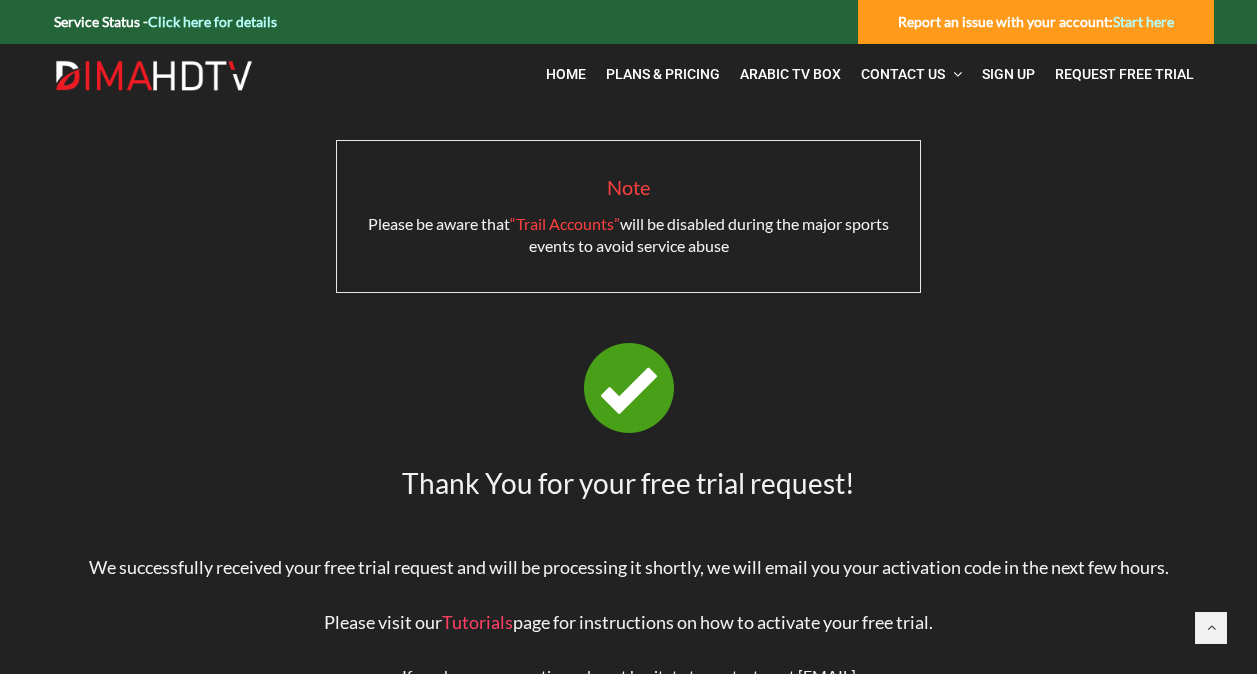 scroll, scrollTop: 0, scrollLeft: 0, axis: both 